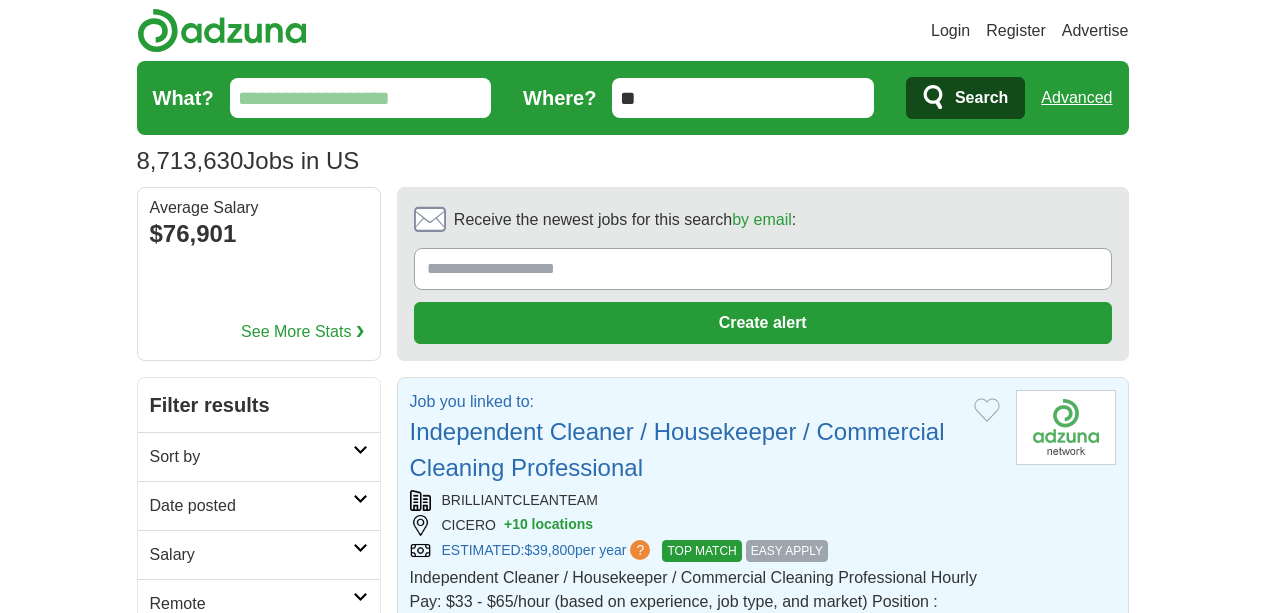 scroll, scrollTop: 0, scrollLeft: 0, axis: both 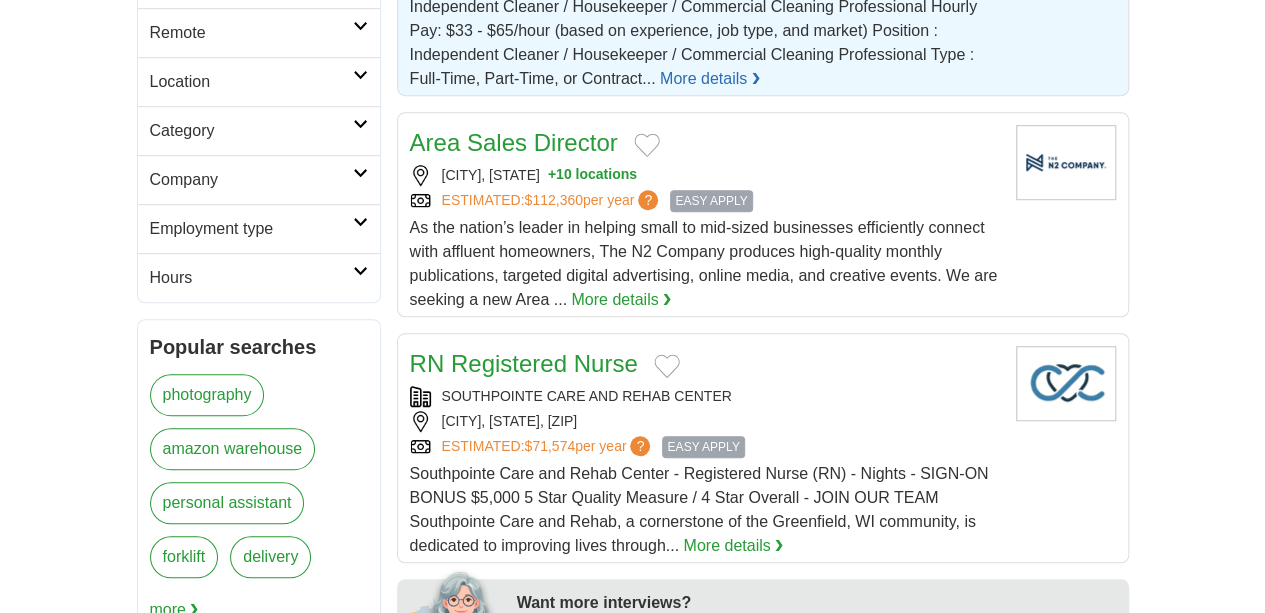 click at bounding box center [360, 222] 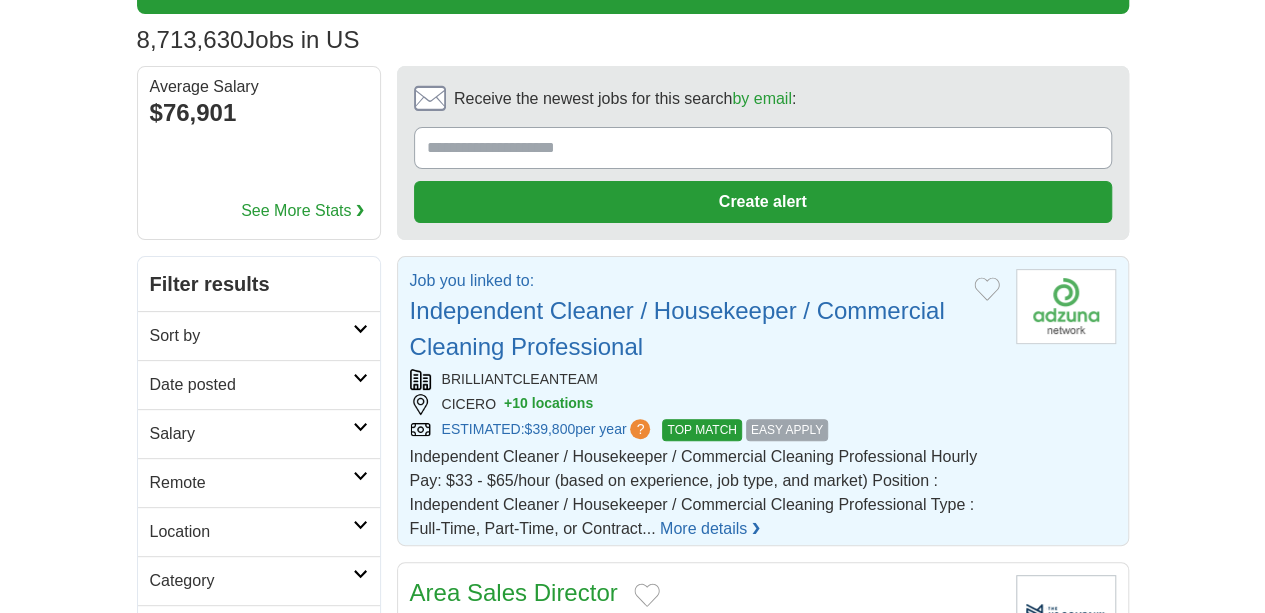 scroll, scrollTop: 0, scrollLeft: 0, axis: both 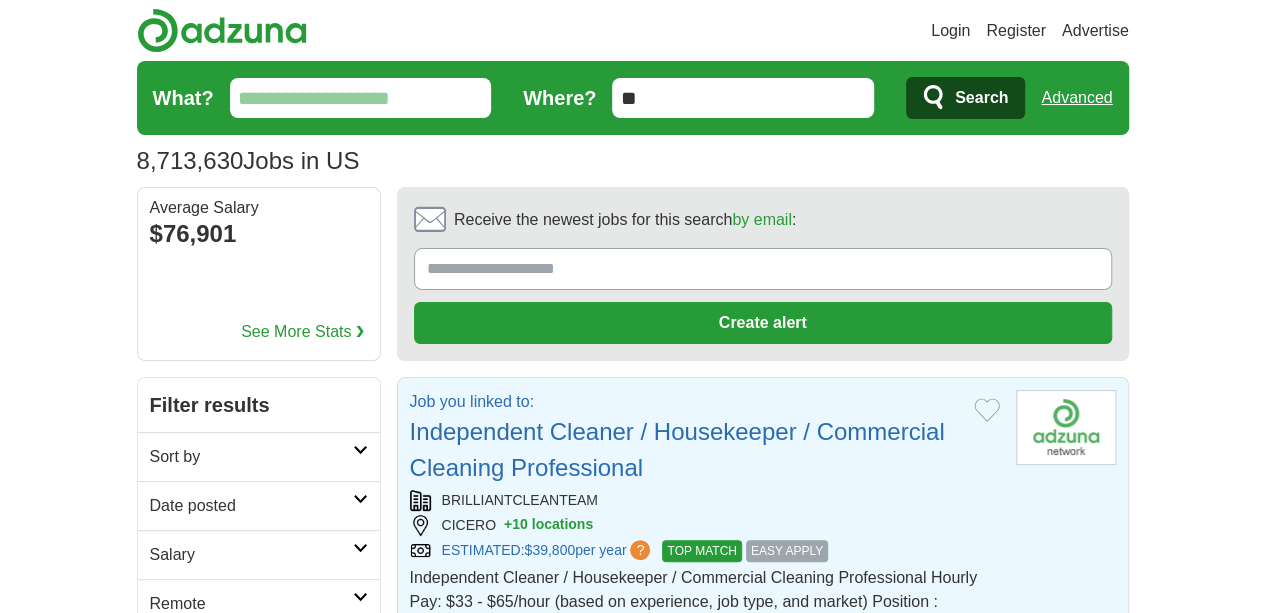 click on "**" at bounding box center (743, 98) 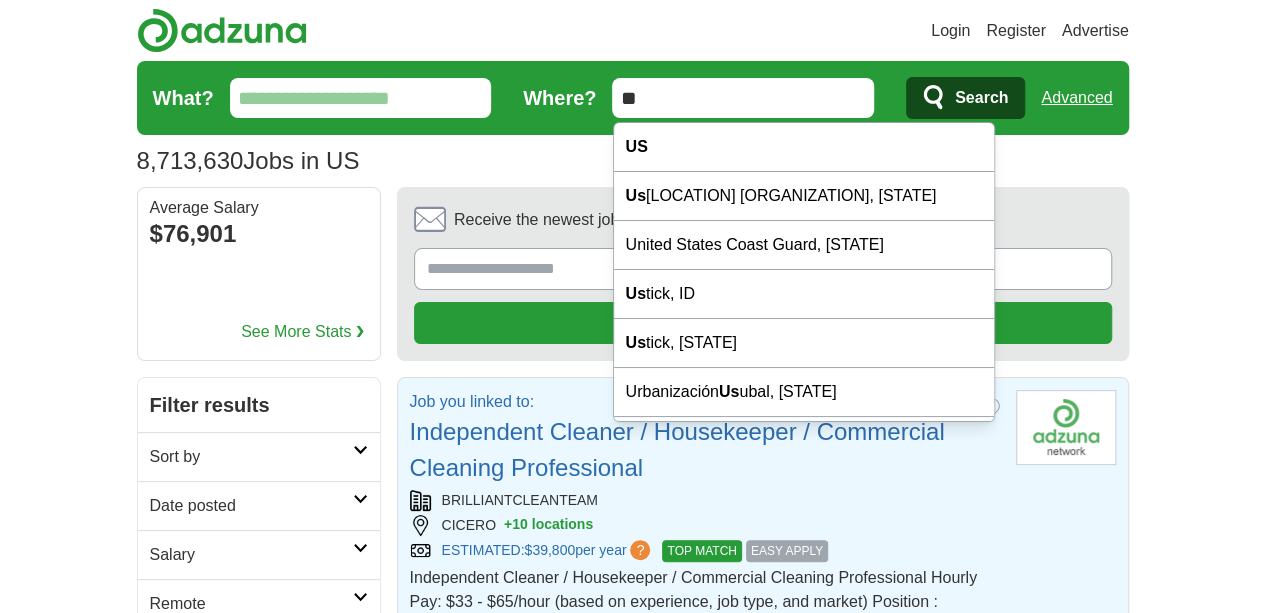 type on "*" 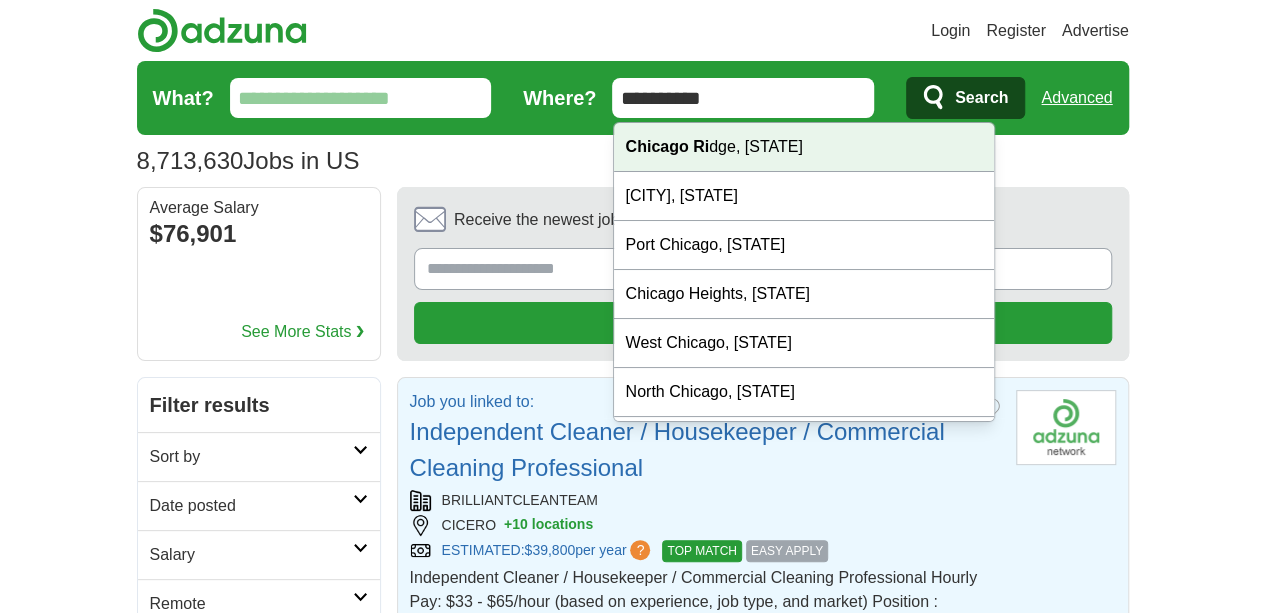 click on "Login
Register
Advertise
8,713,630
Jobs in US
Salary
Salary
Select a salary range
Salary from
from $10,000
from $20,000
from $40,000
from $60,000
from $80,000
from $100,000
per year" at bounding box center (632, 2418) 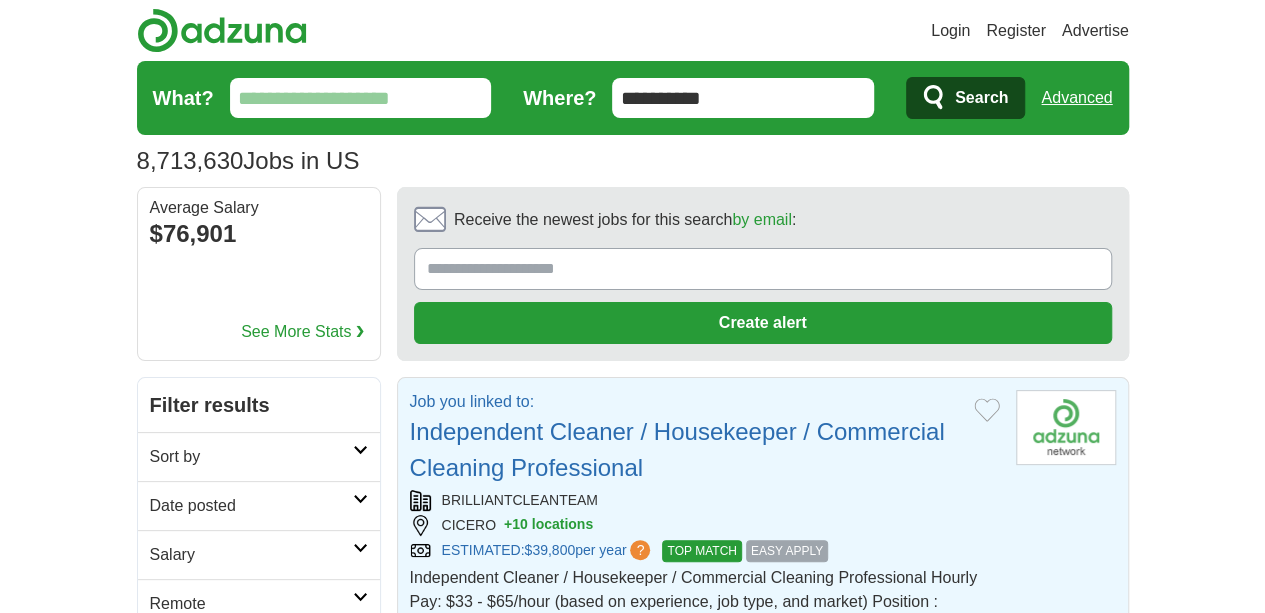 click on "**********" at bounding box center [743, 98] 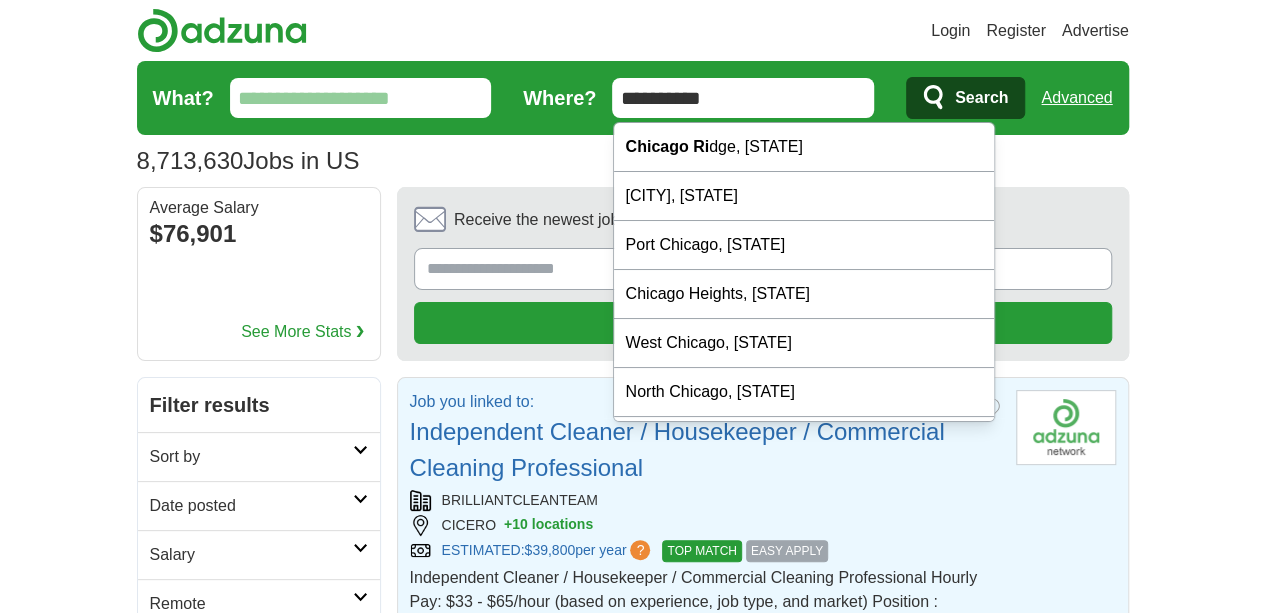 click on "**********" at bounding box center (743, 98) 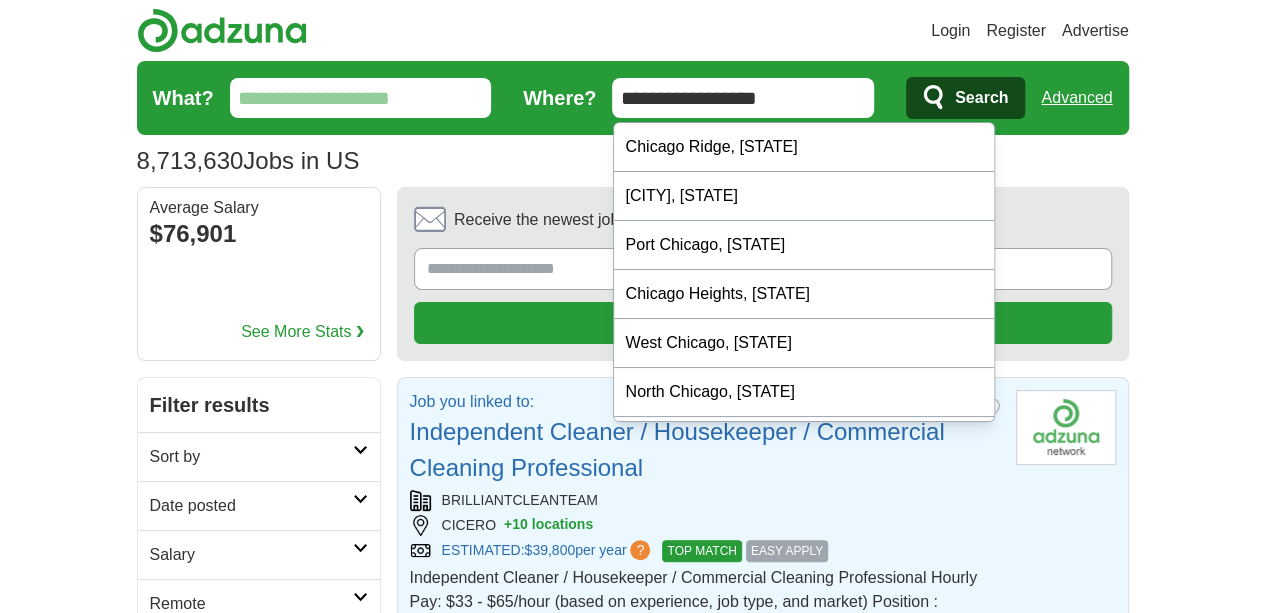 type on "**********" 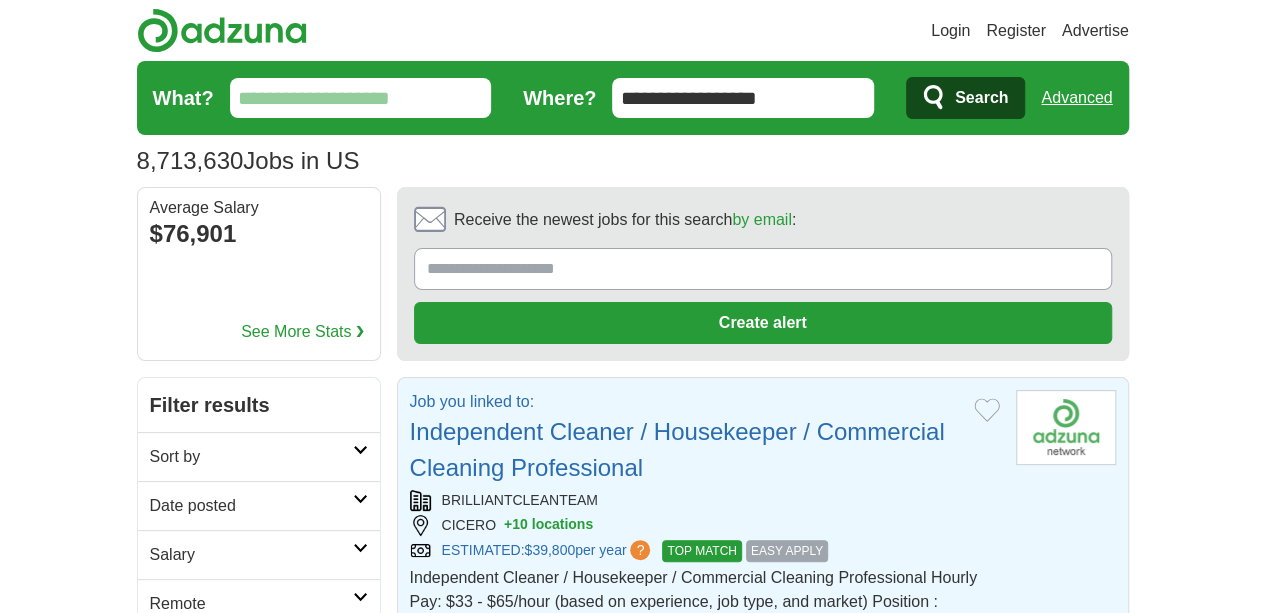 click on "+ 10
locations" at bounding box center (548, 525) 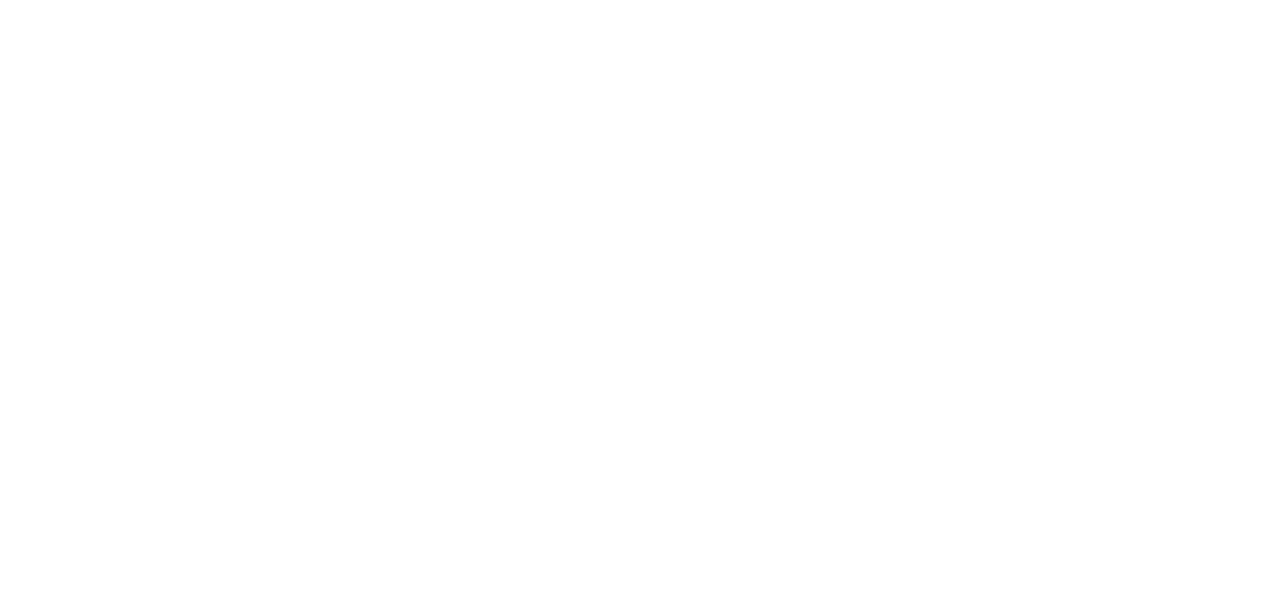 scroll, scrollTop: 3649, scrollLeft: 0, axis: vertical 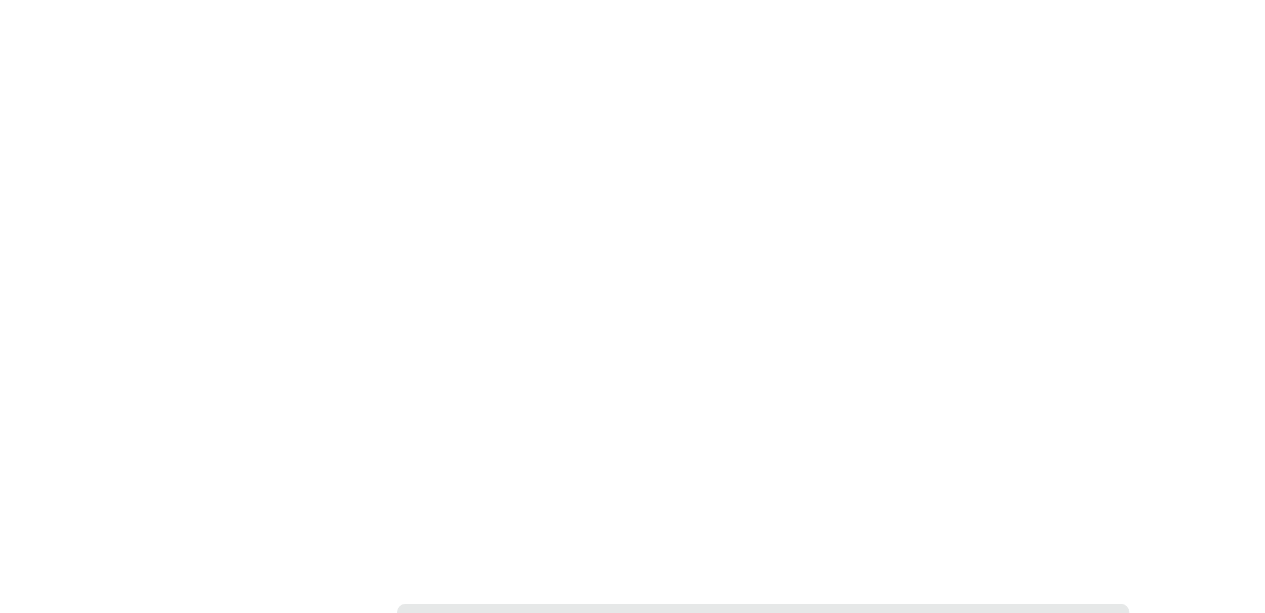 click on "2" at bounding box center (607, 844) 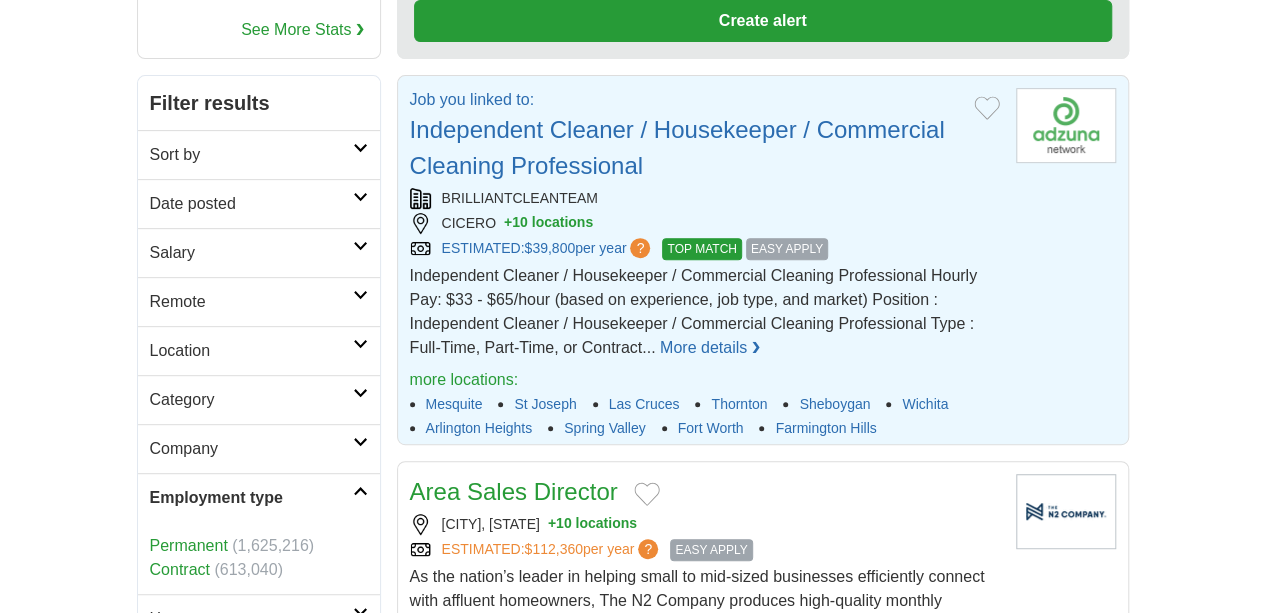 scroll, scrollTop: 0, scrollLeft: 0, axis: both 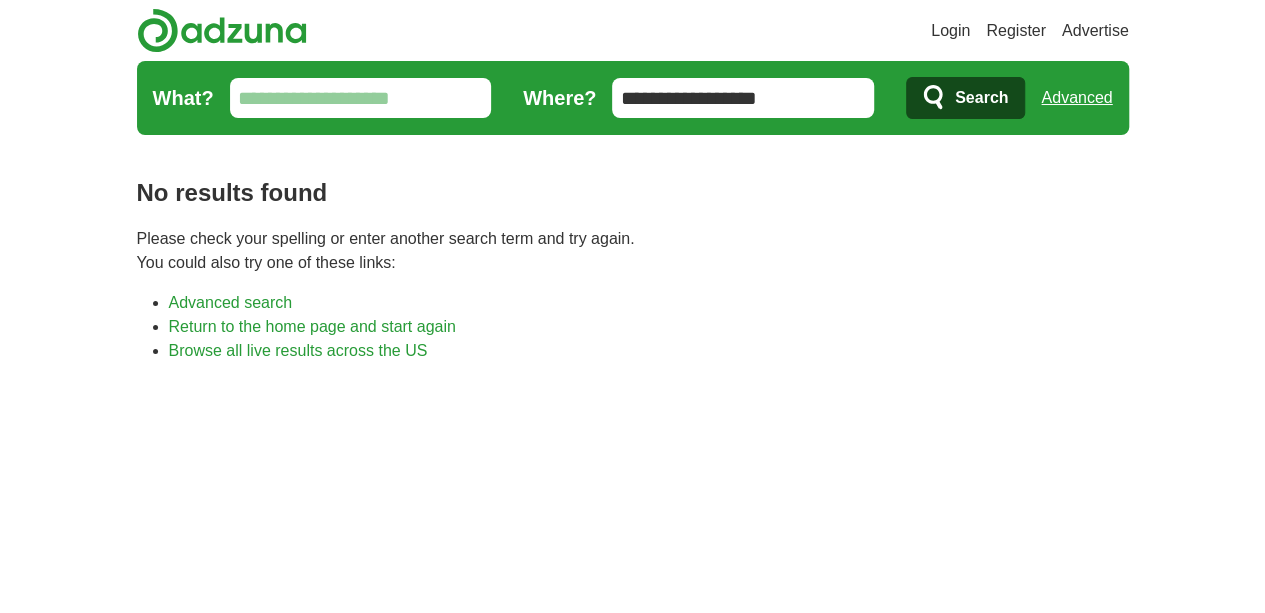 click on "What?" at bounding box center [361, 98] 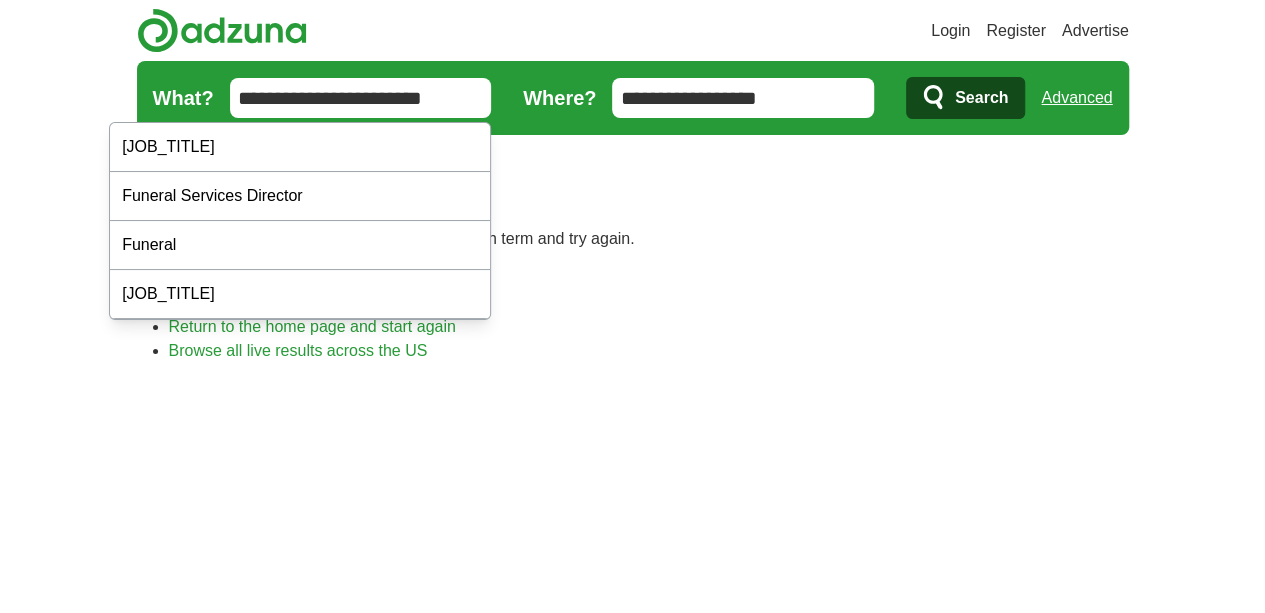 scroll, scrollTop: 0, scrollLeft: 0, axis: both 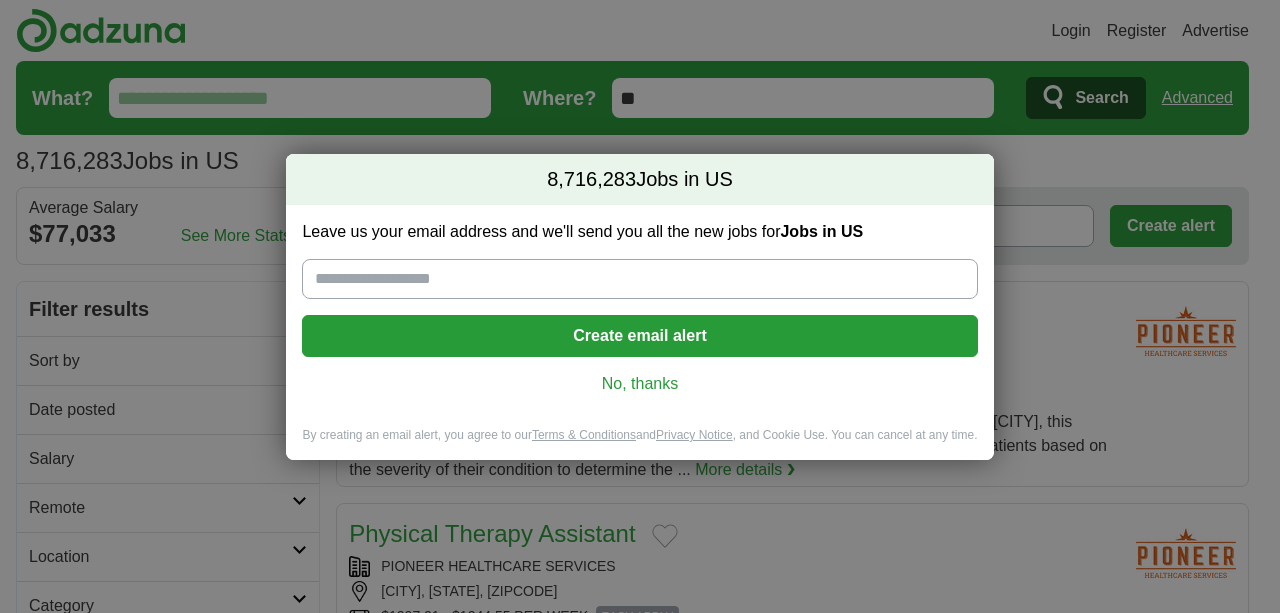click on "Leave us your email address and we'll send you all the new jobs for  Jobs in US" at bounding box center (639, 279) 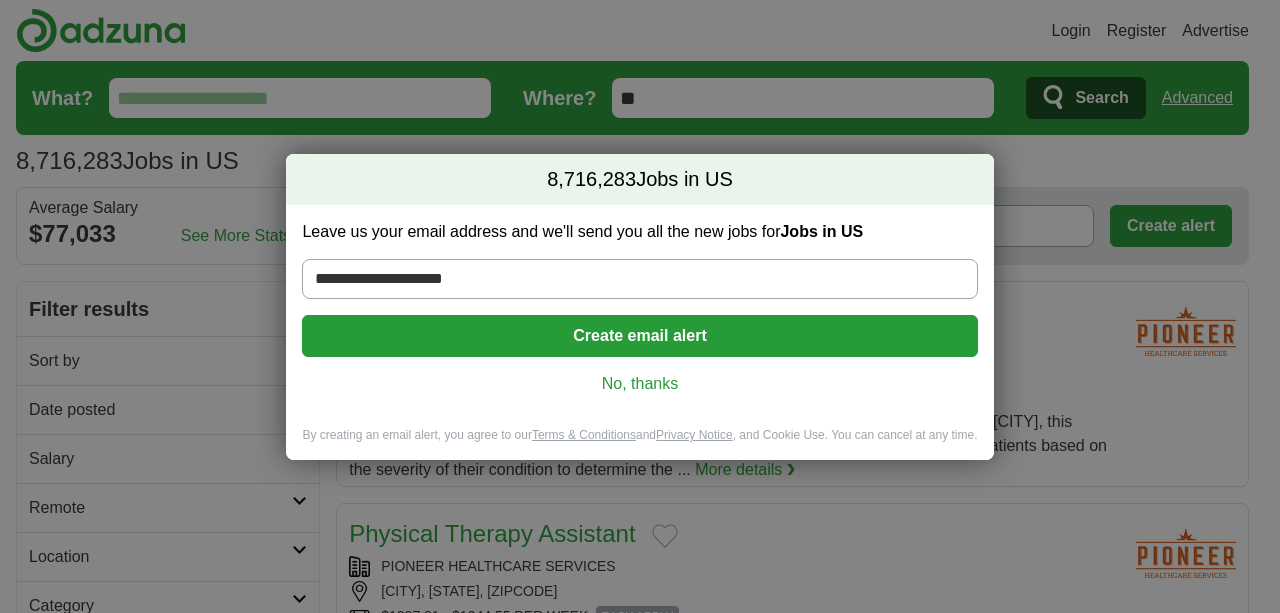 type on "**********" 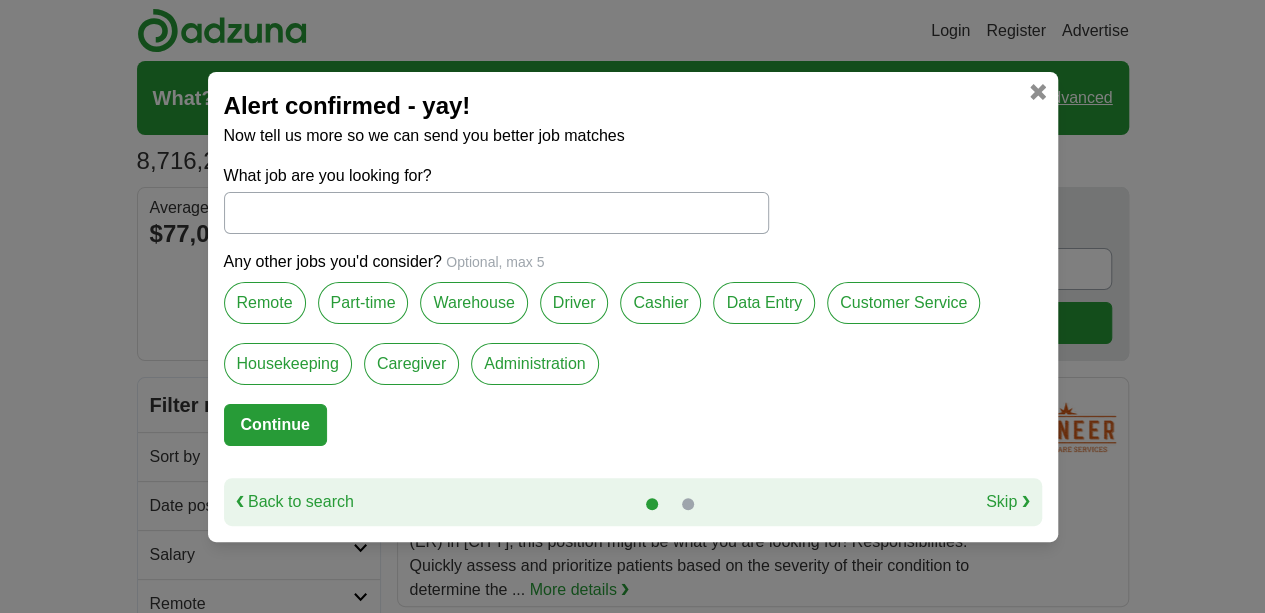 click on "What job are you looking for?" at bounding box center [496, 213] 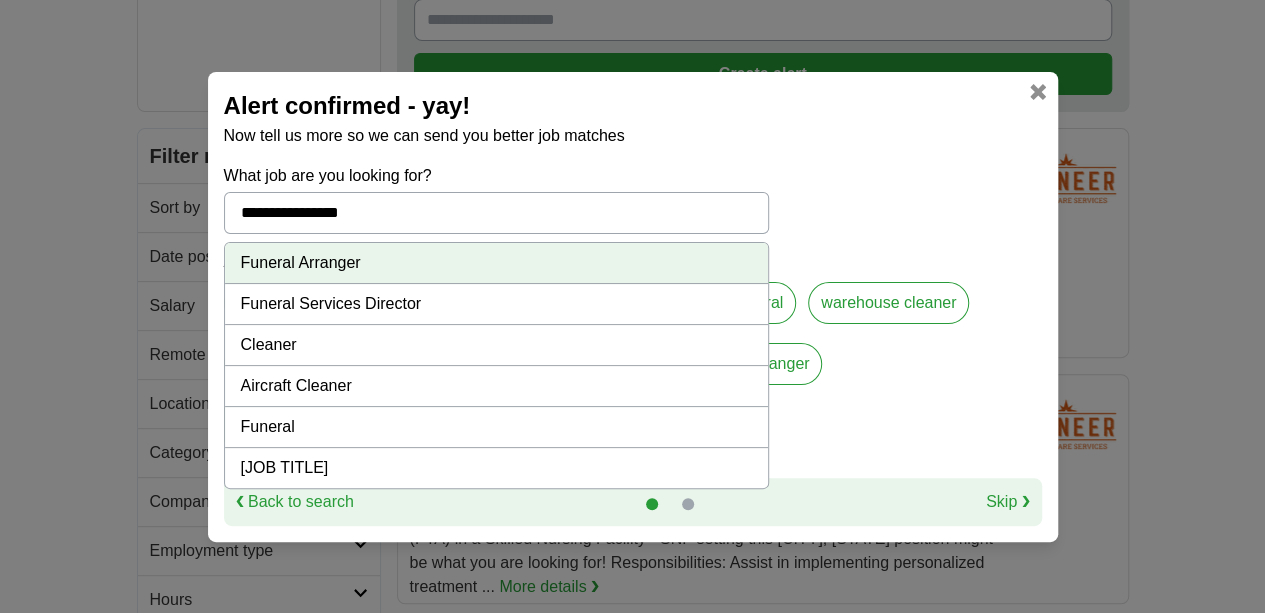 scroll, scrollTop: 250, scrollLeft: 0, axis: vertical 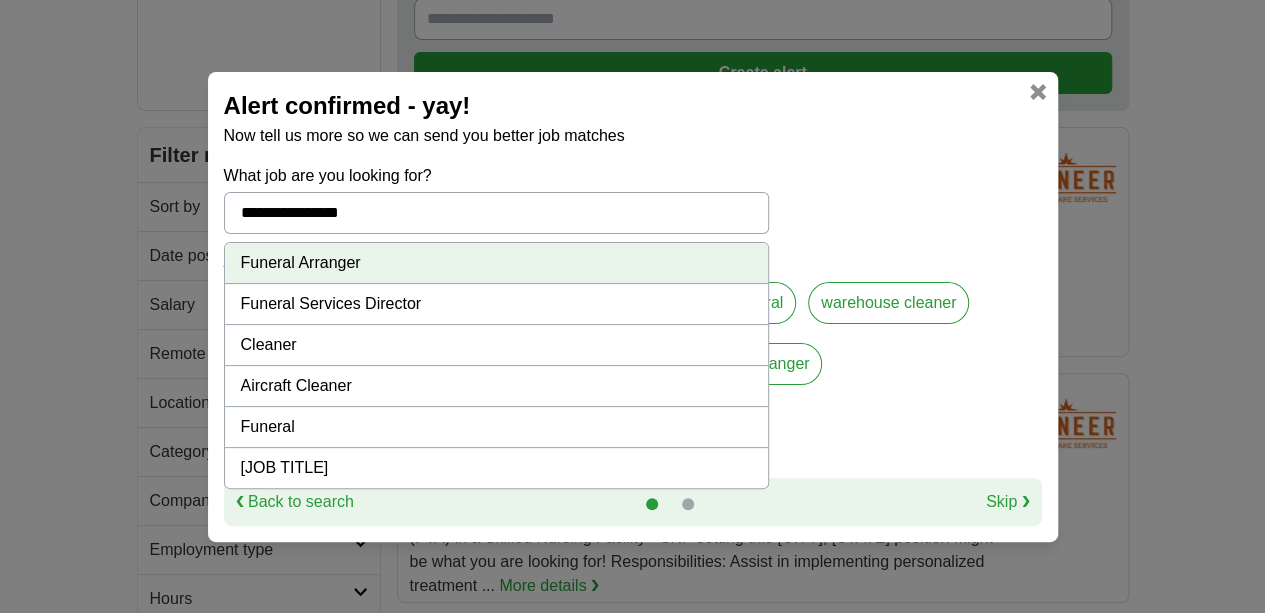 click on "Cleaner" at bounding box center (496, 345) 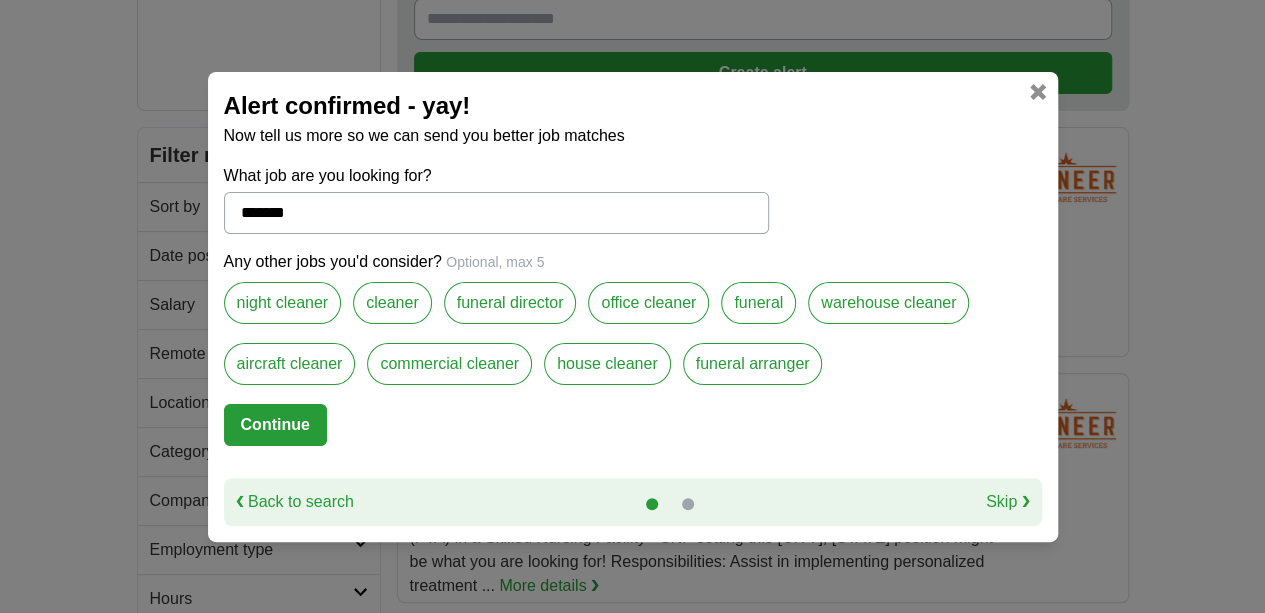 click on "funeral" at bounding box center [758, 303] 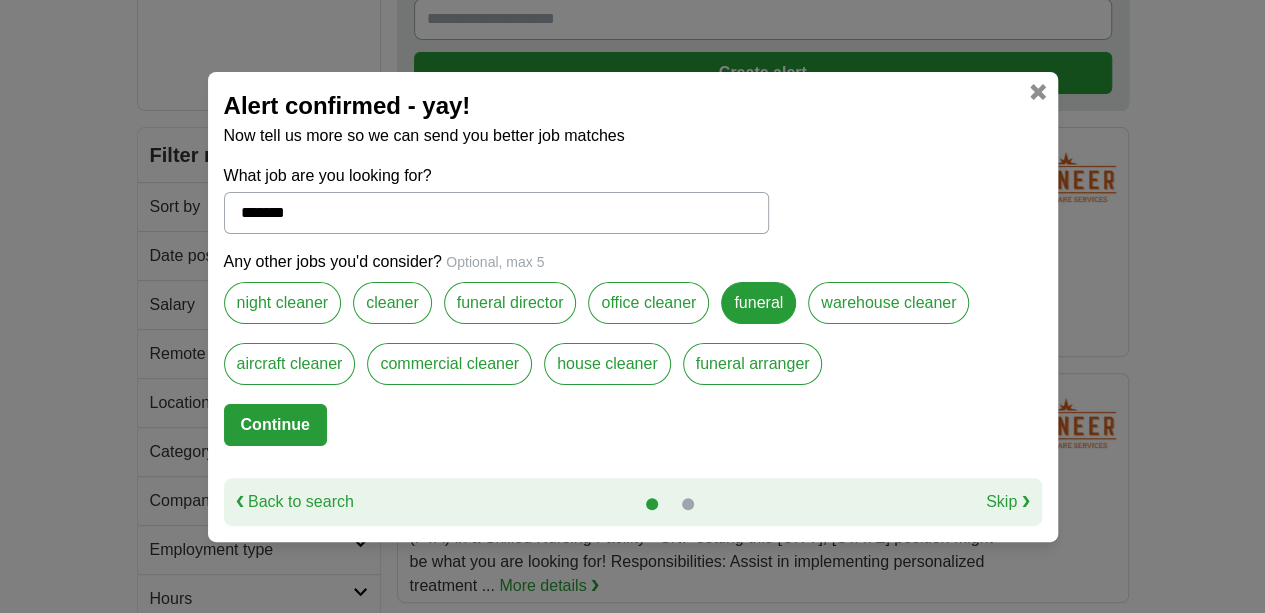 click on "office cleaner" at bounding box center (648, 303) 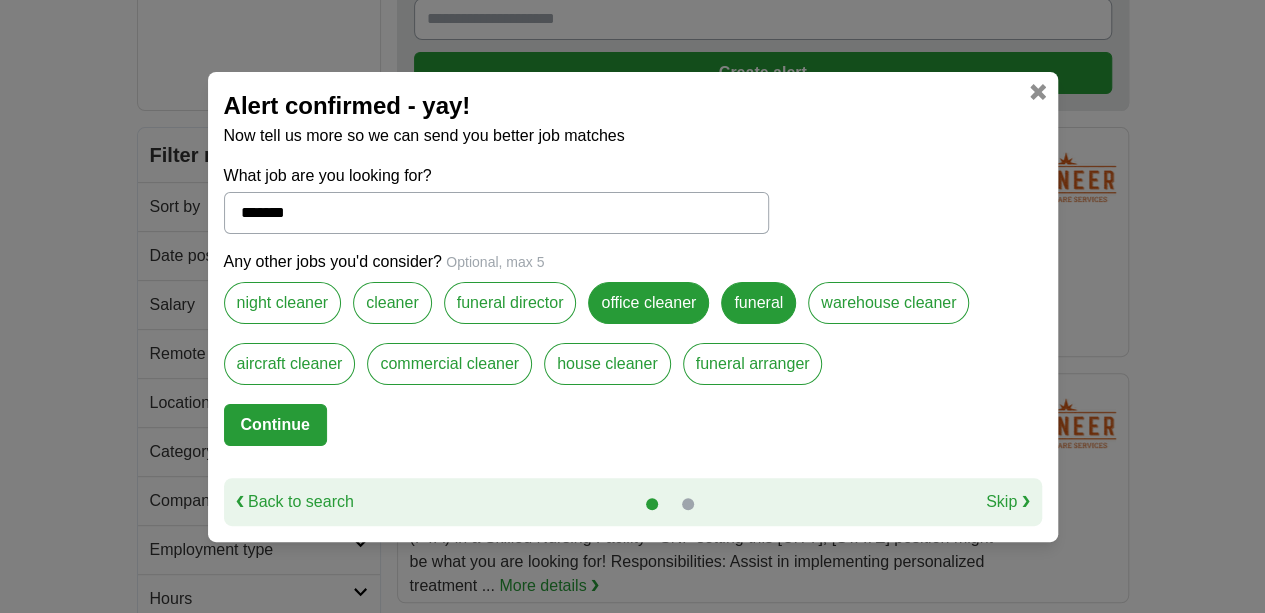 click on "night cleaner" at bounding box center (283, 303) 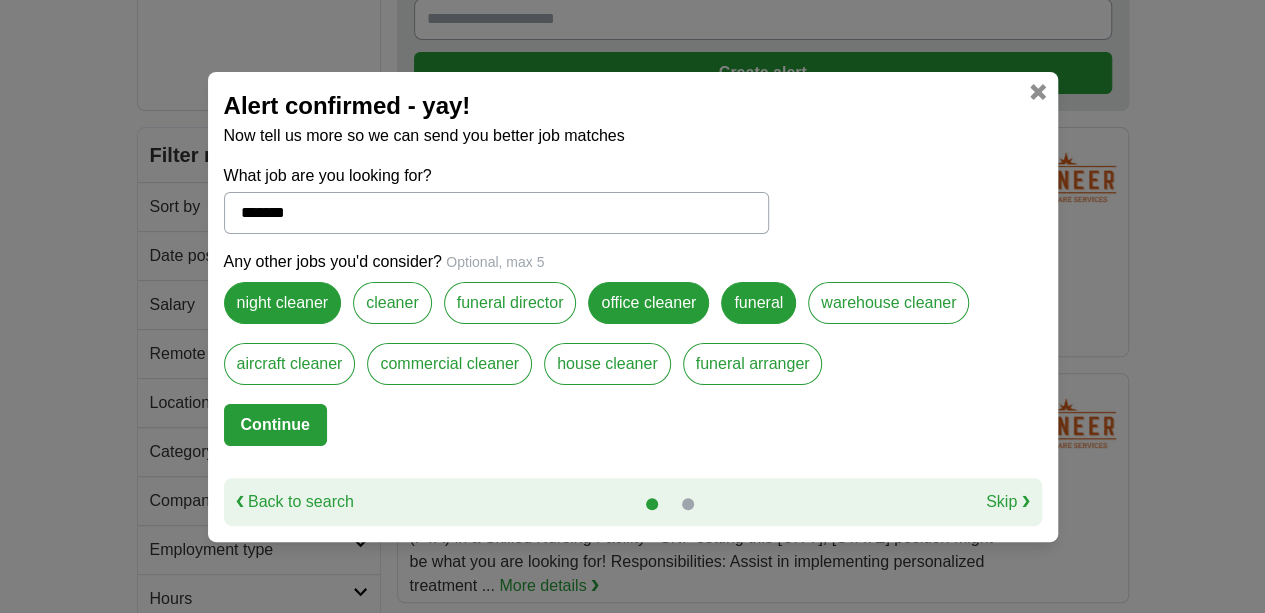 click on "cleaner" at bounding box center (392, 303) 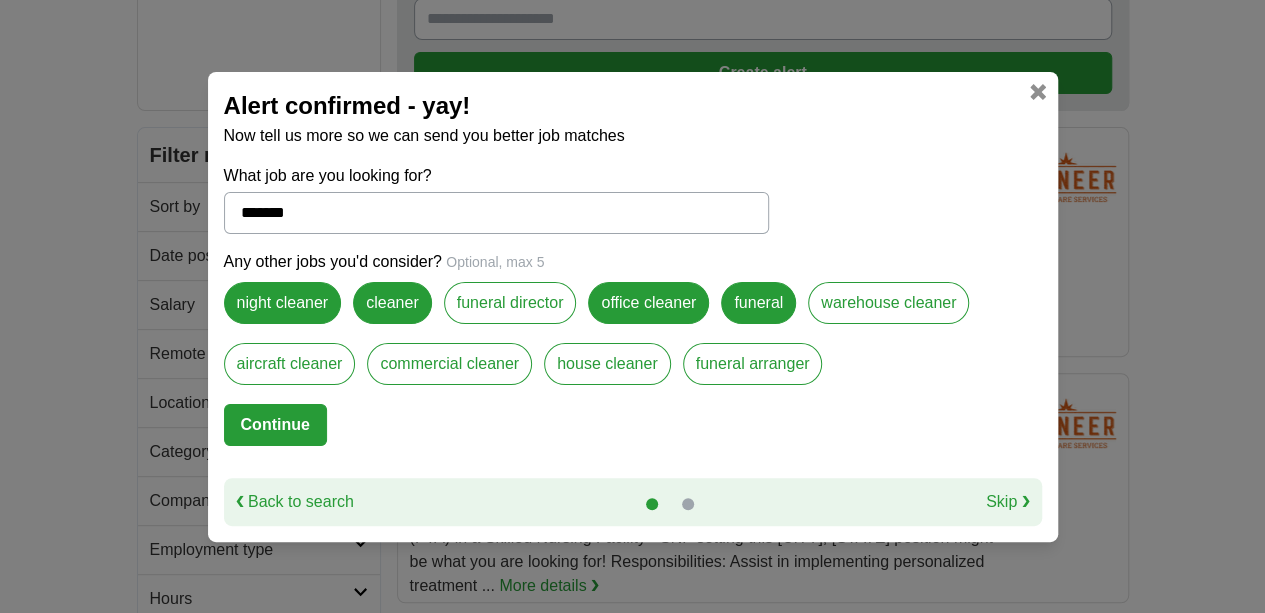 click on "Continue" at bounding box center [275, 425] 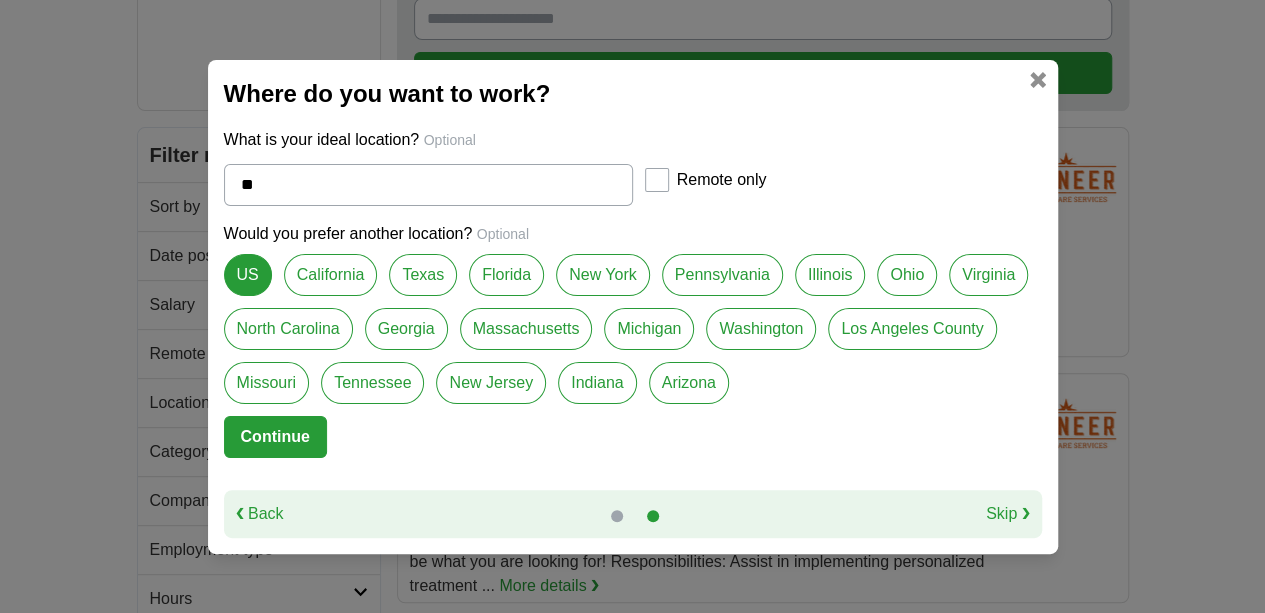 click on "Illinois" at bounding box center [830, 275] 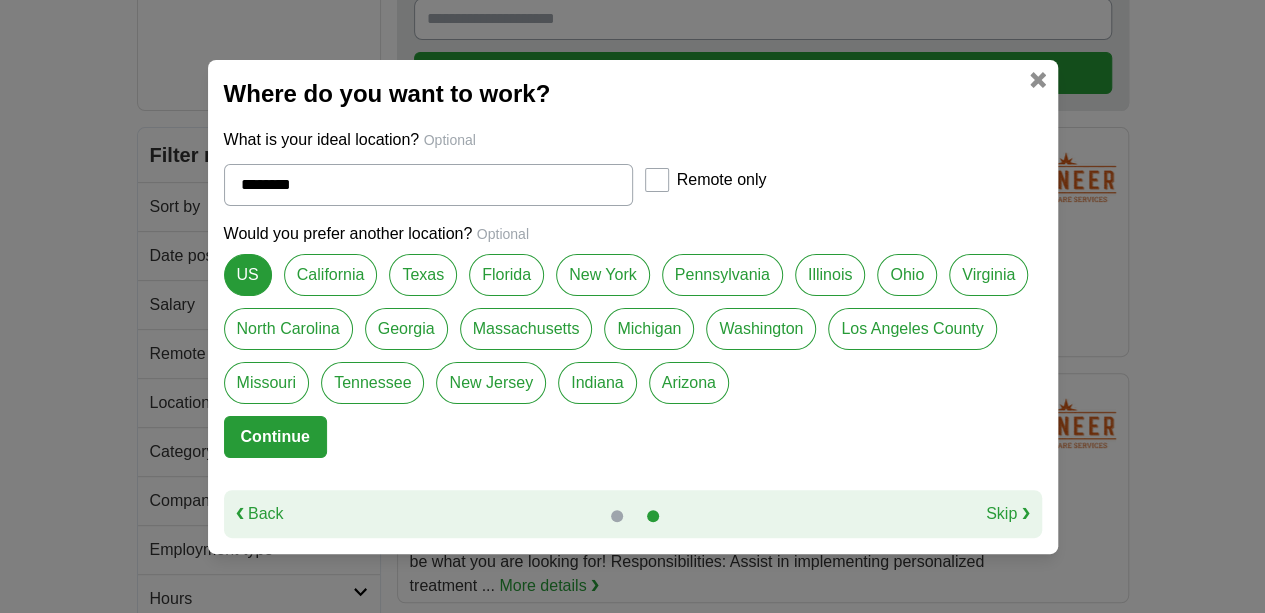 select on "*" 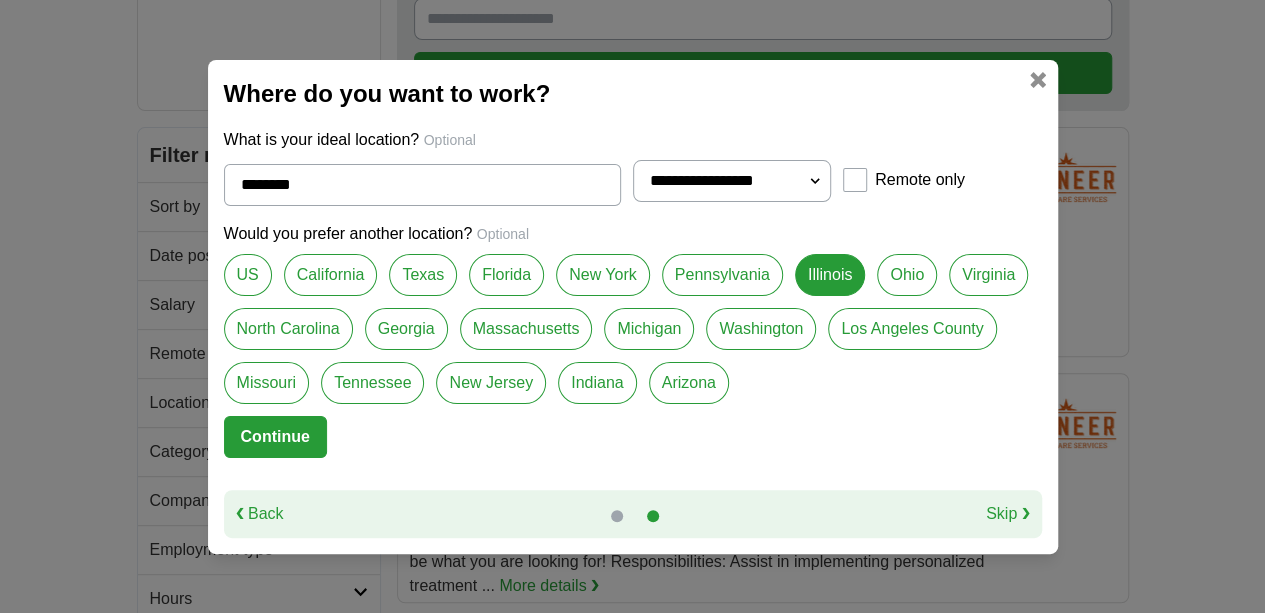 click on "Continue" at bounding box center (275, 437) 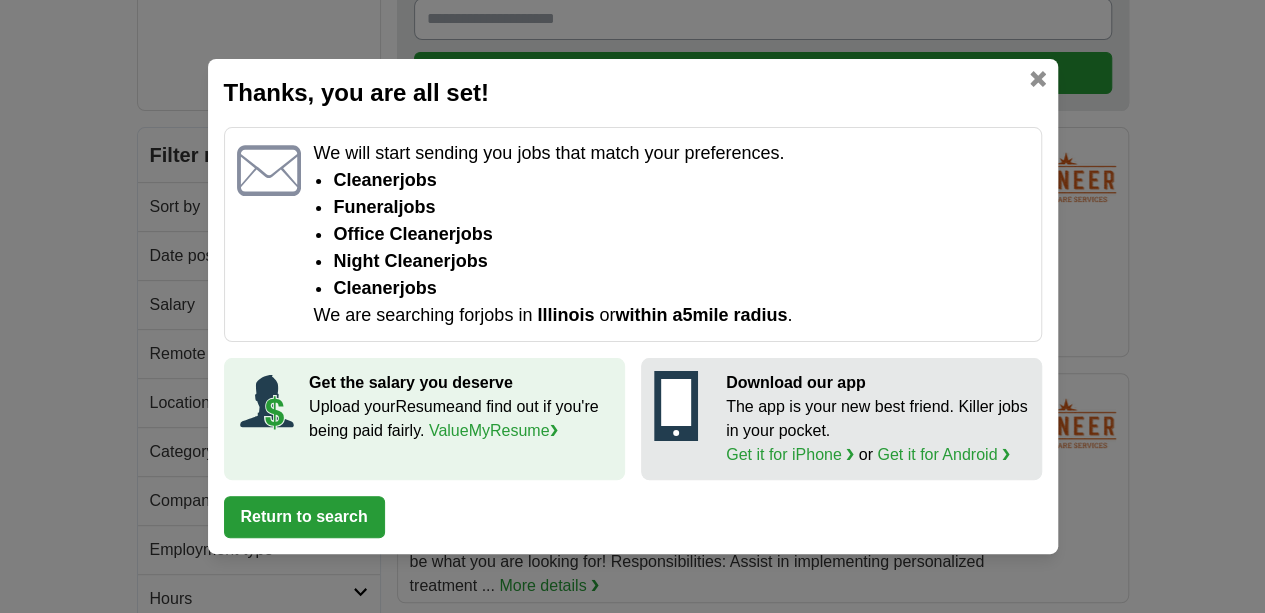 click on "Return to search" at bounding box center [304, 517] 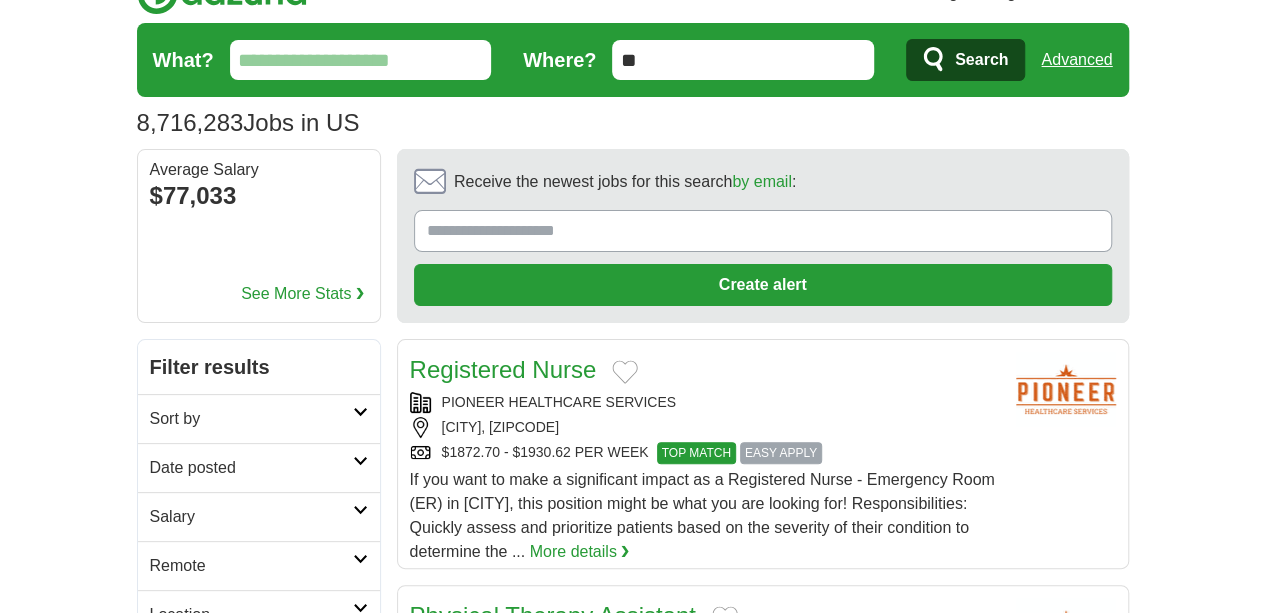scroll, scrollTop: 0, scrollLeft: 0, axis: both 